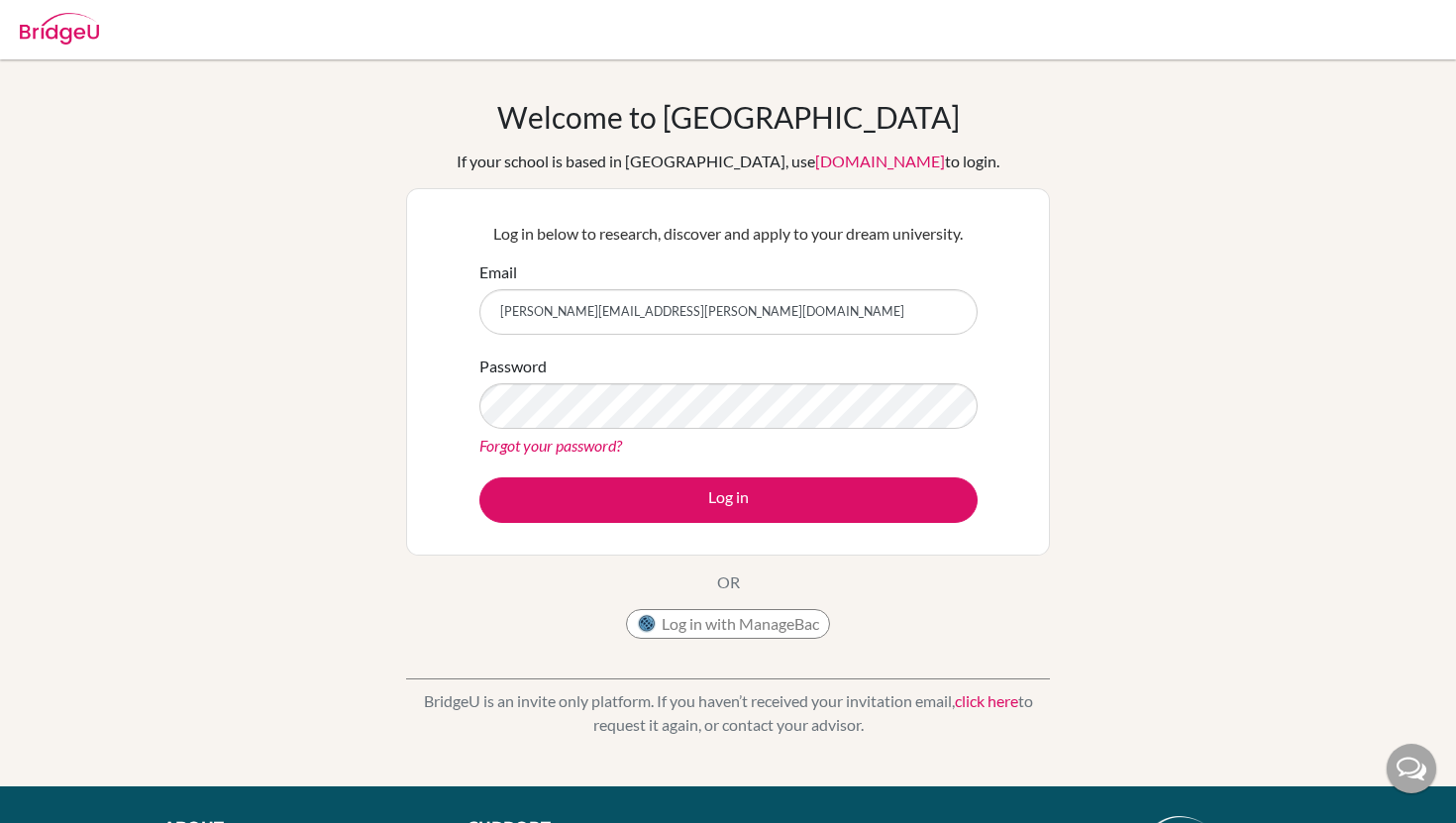 scroll, scrollTop: 0, scrollLeft: 0, axis: both 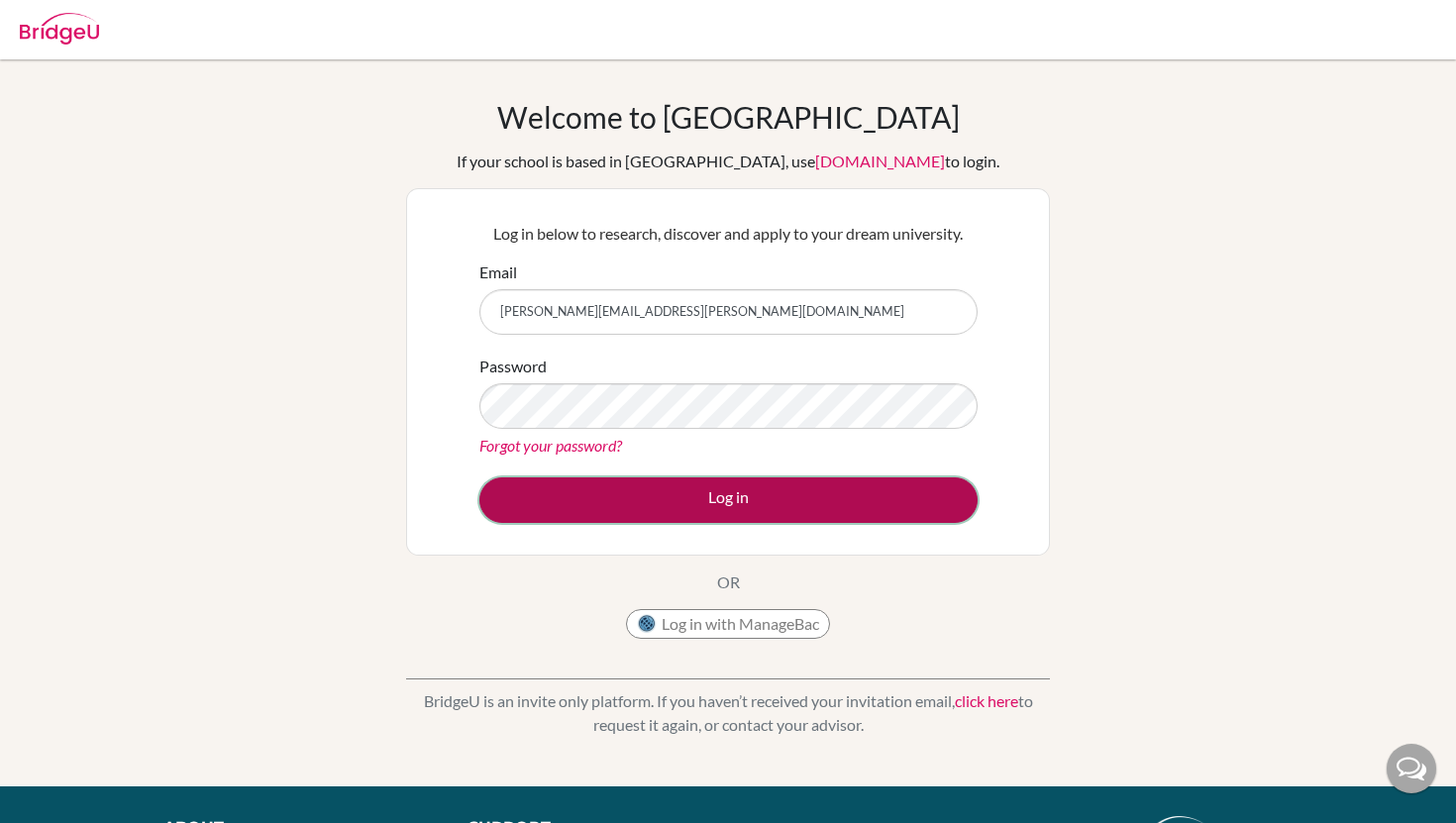 click on "Log in" at bounding box center [728, 500] 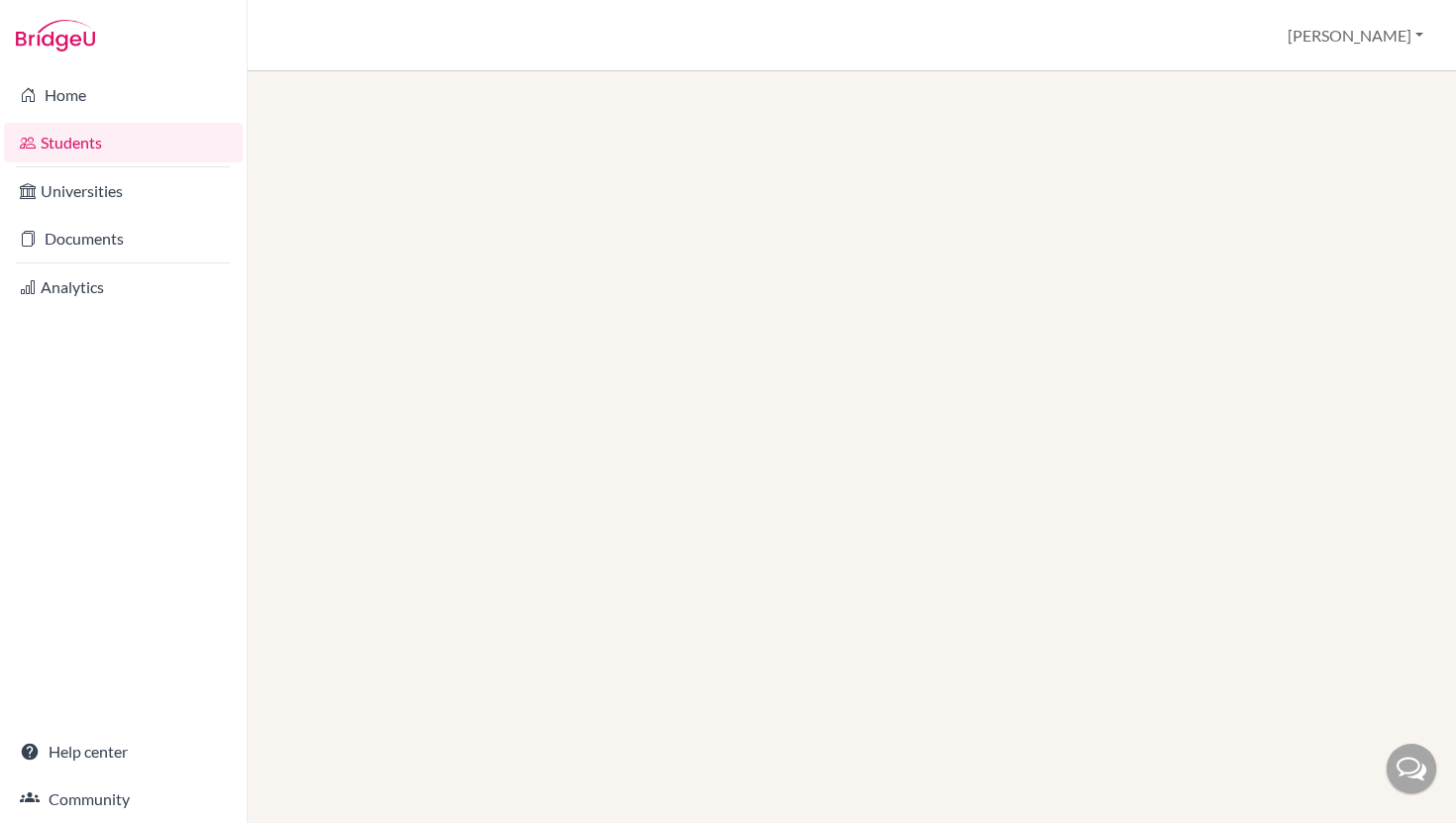 scroll, scrollTop: 0, scrollLeft: 0, axis: both 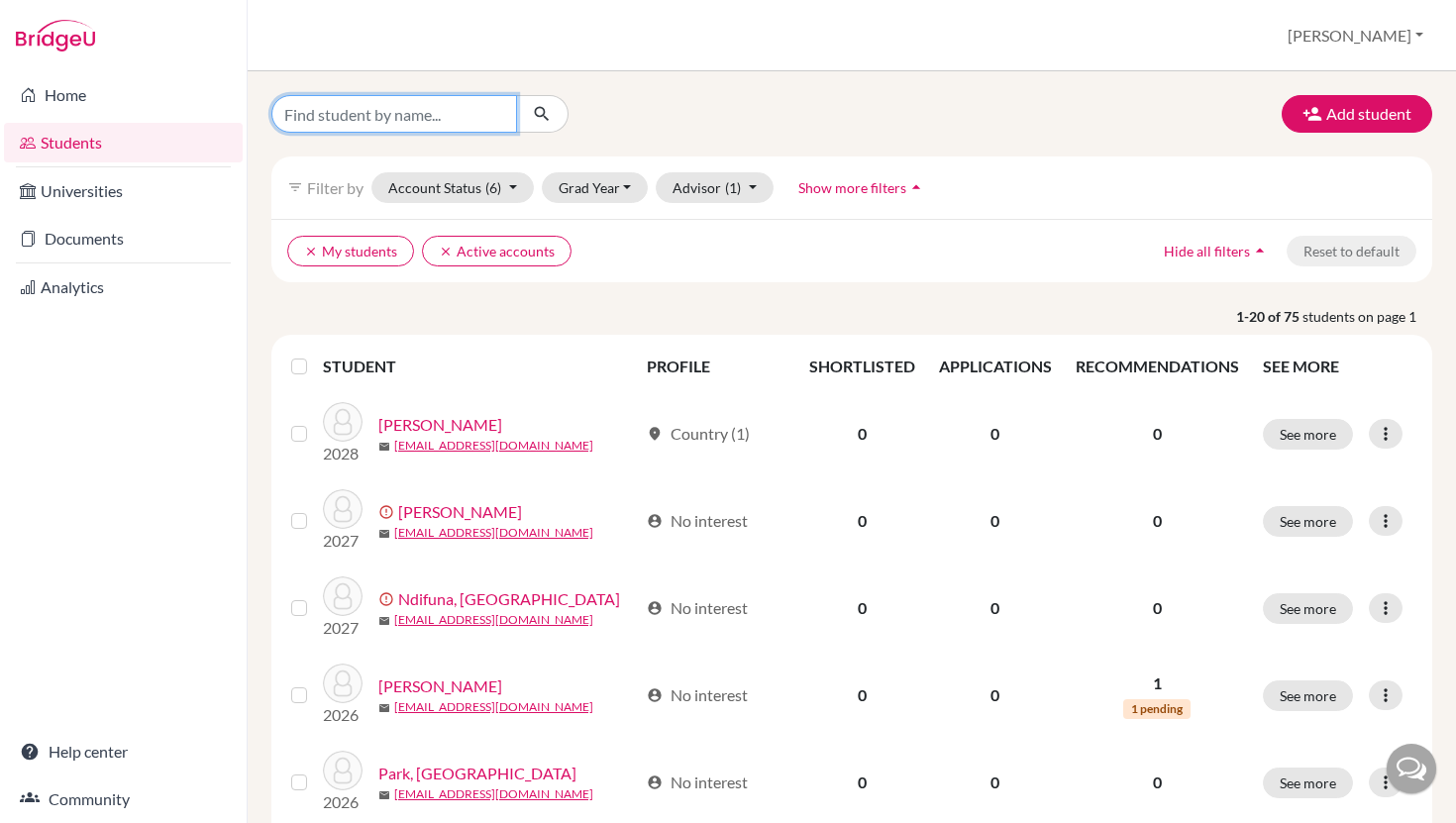 click at bounding box center [394, 114] 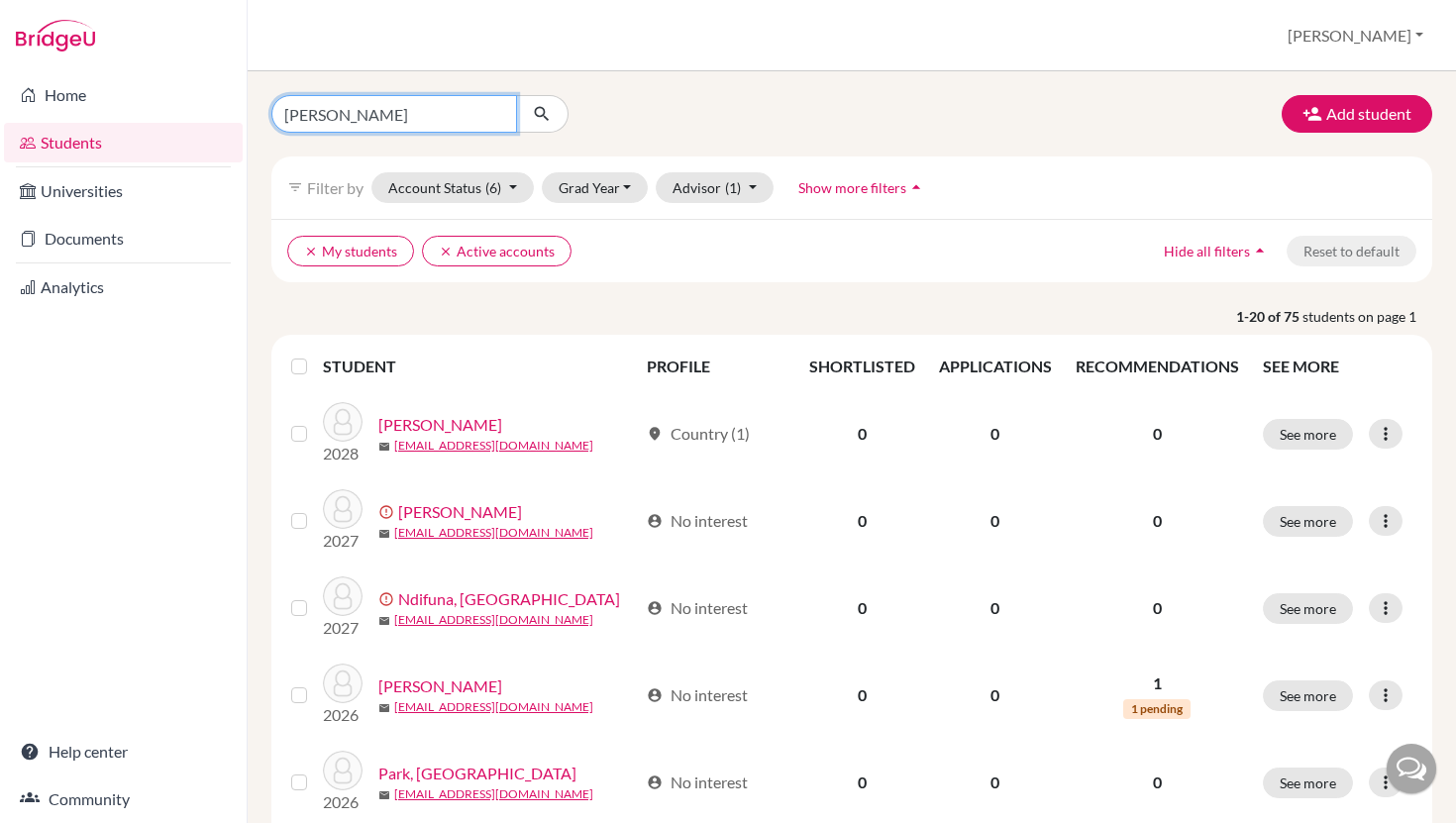 type on "[PERSON_NAME]" 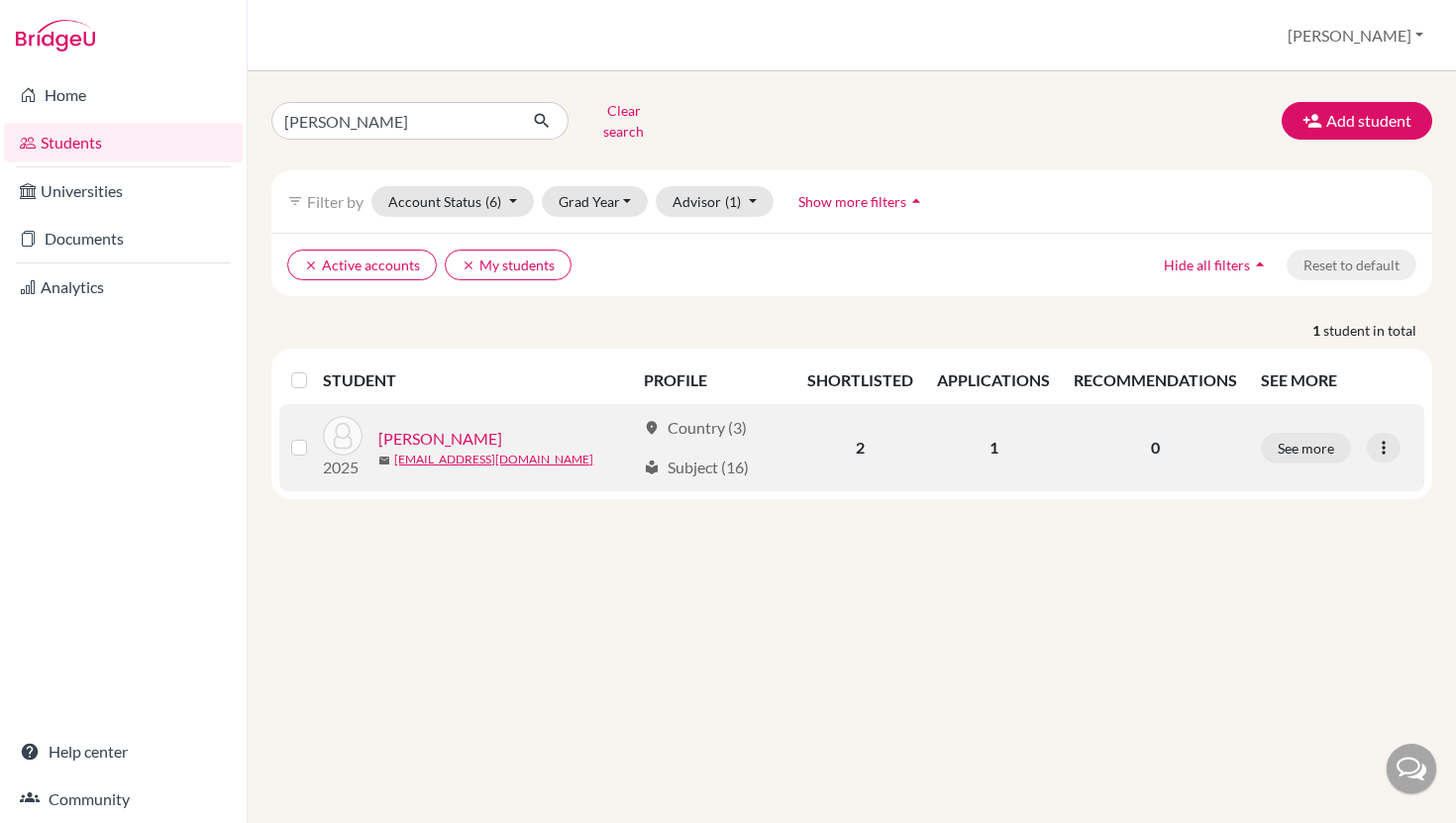 click on "[PERSON_NAME]" at bounding box center [440, 439] 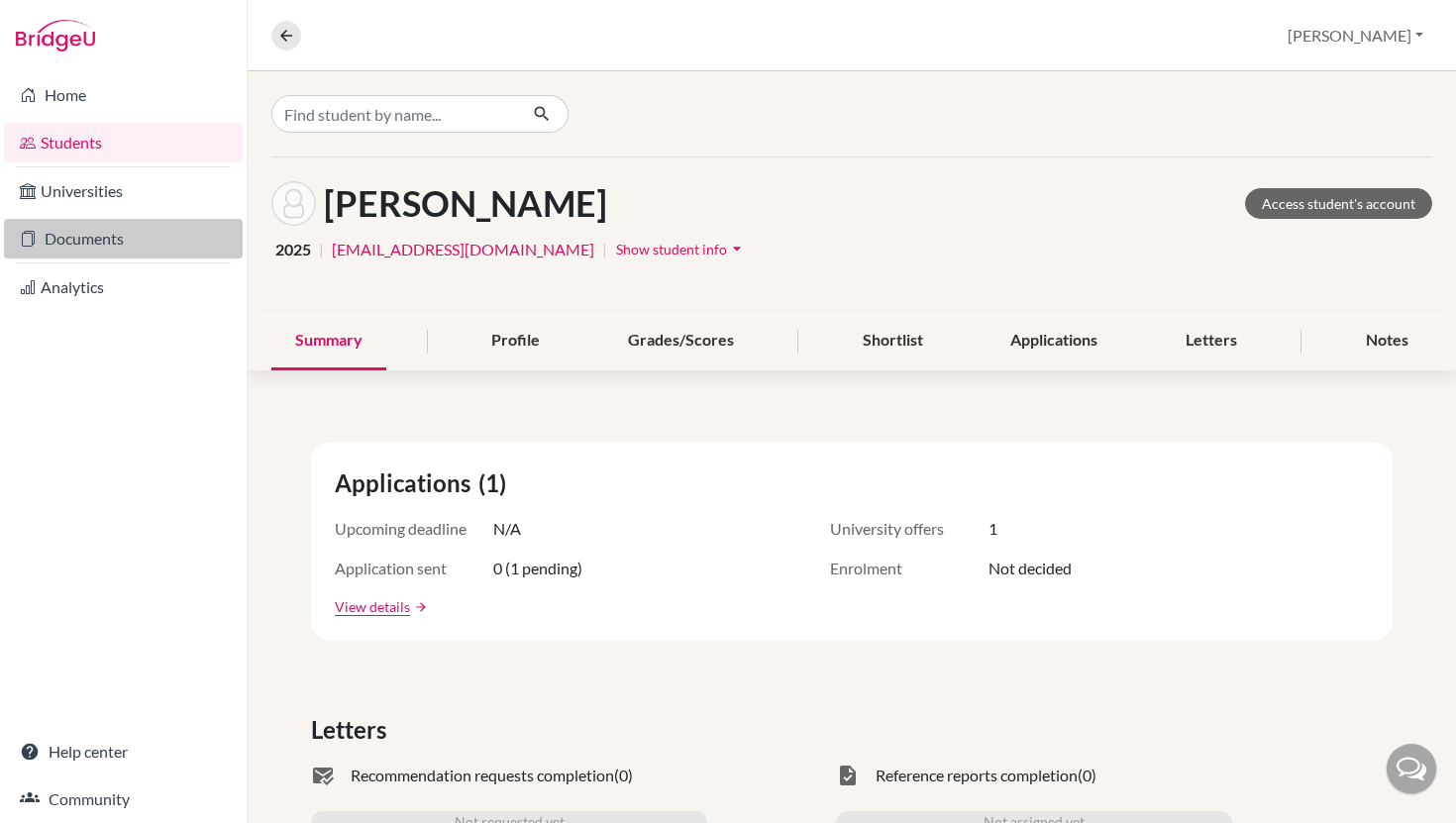 click on "Documents" at bounding box center [123, 239] 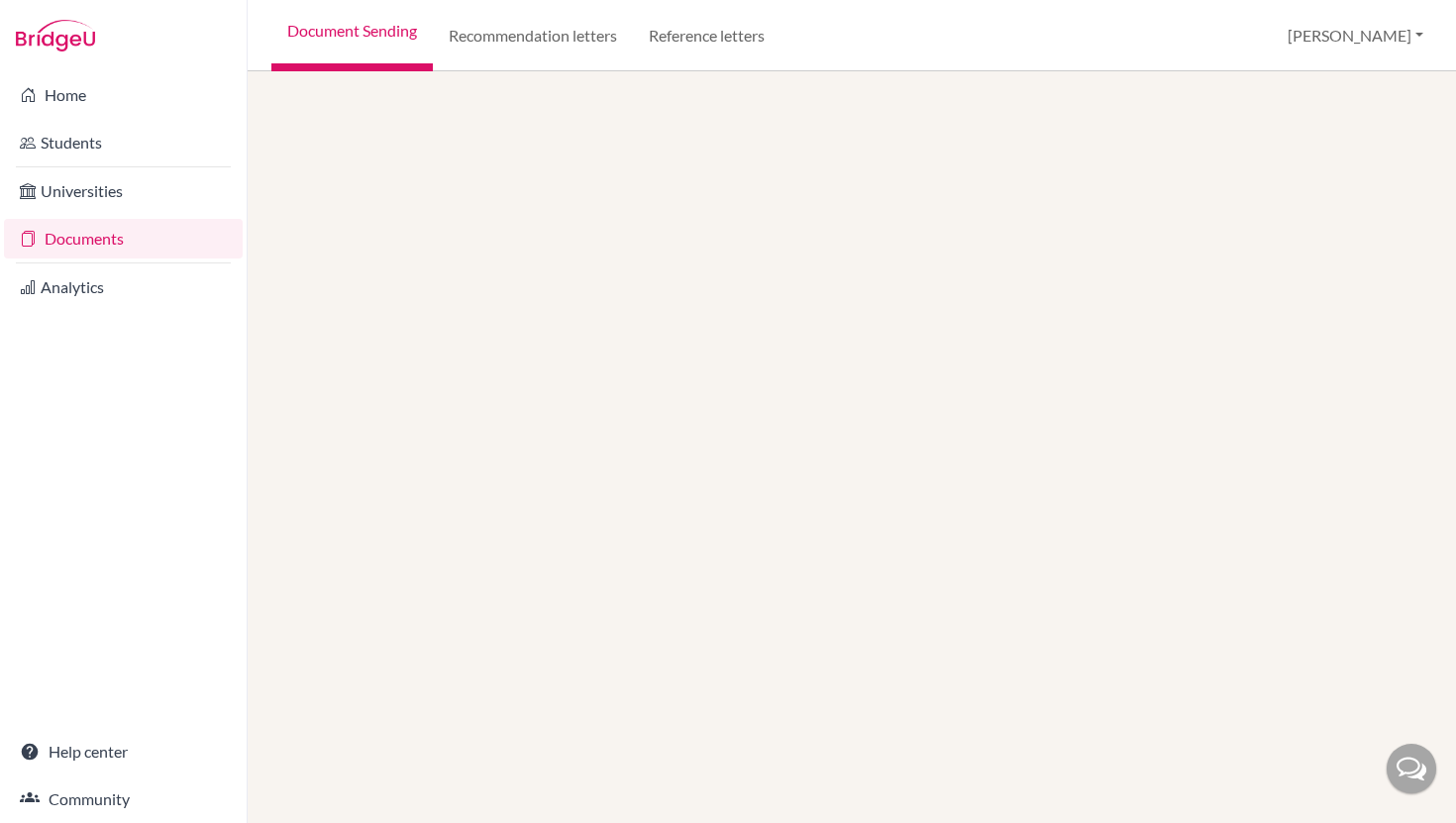 scroll, scrollTop: 0, scrollLeft: 0, axis: both 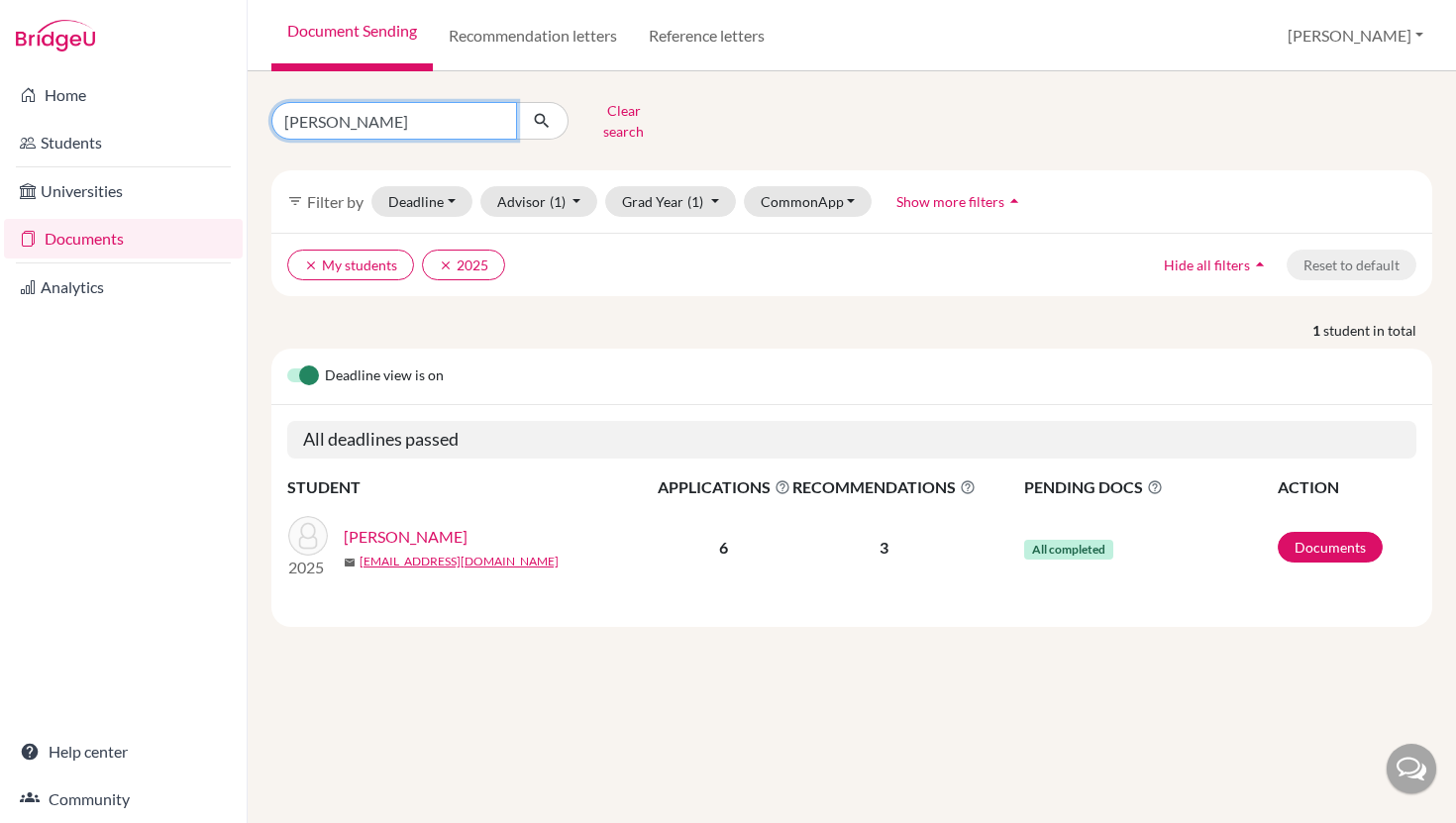 click on "[PERSON_NAME]" at bounding box center (394, 121) 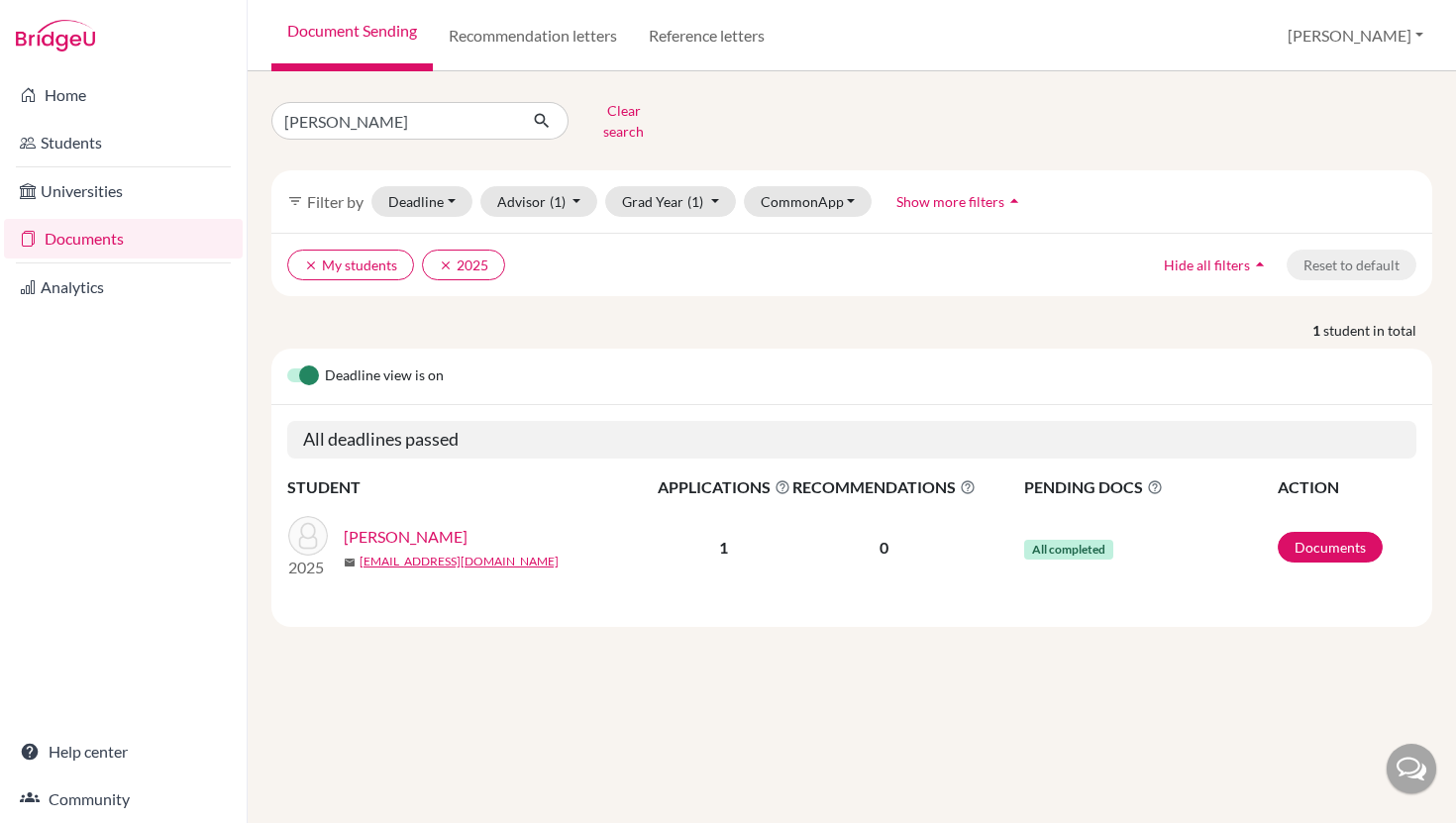 click on "[PERSON_NAME]" at bounding box center [405, 537] 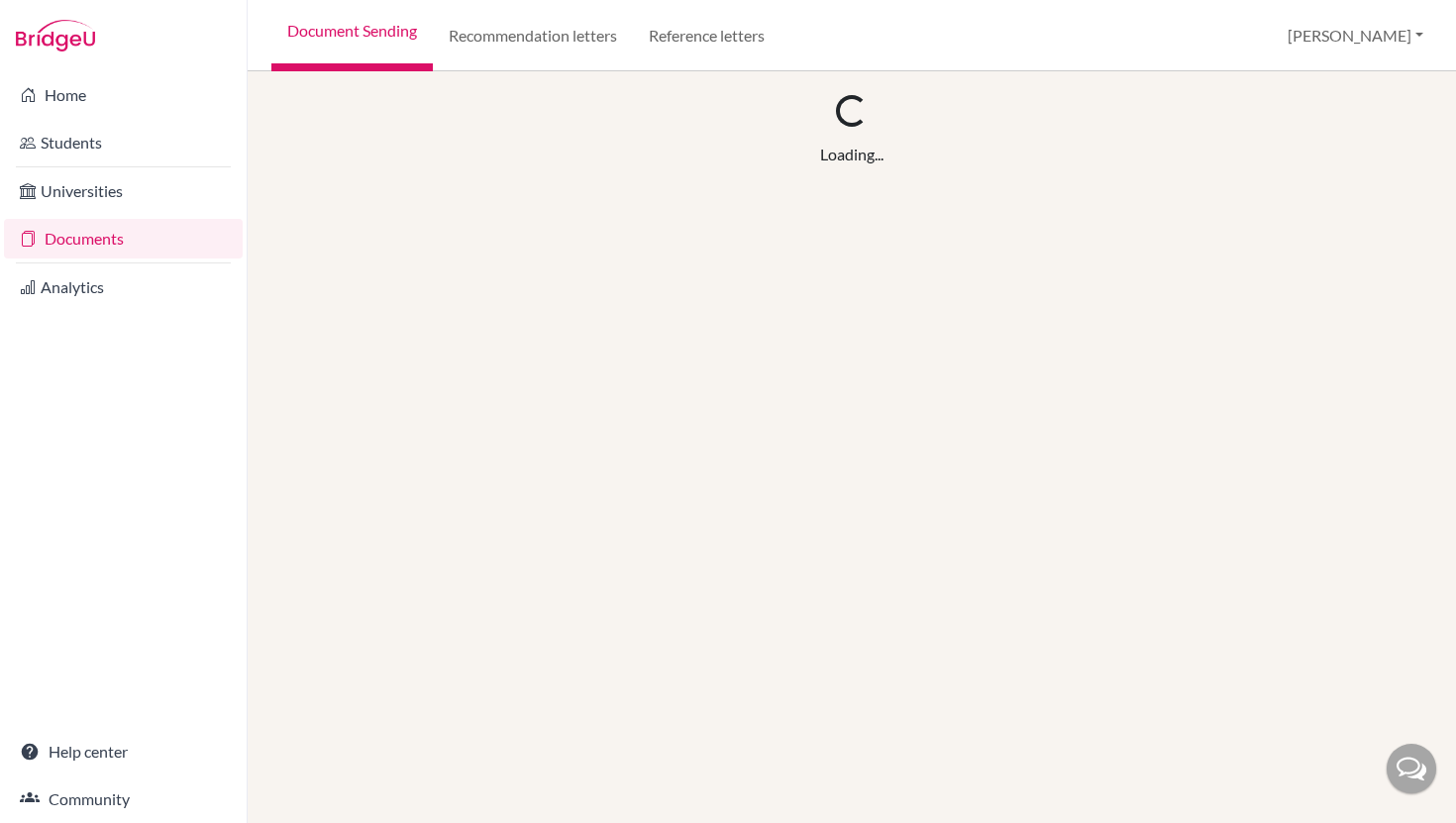 scroll, scrollTop: 0, scrollLeft: 0, axis: both 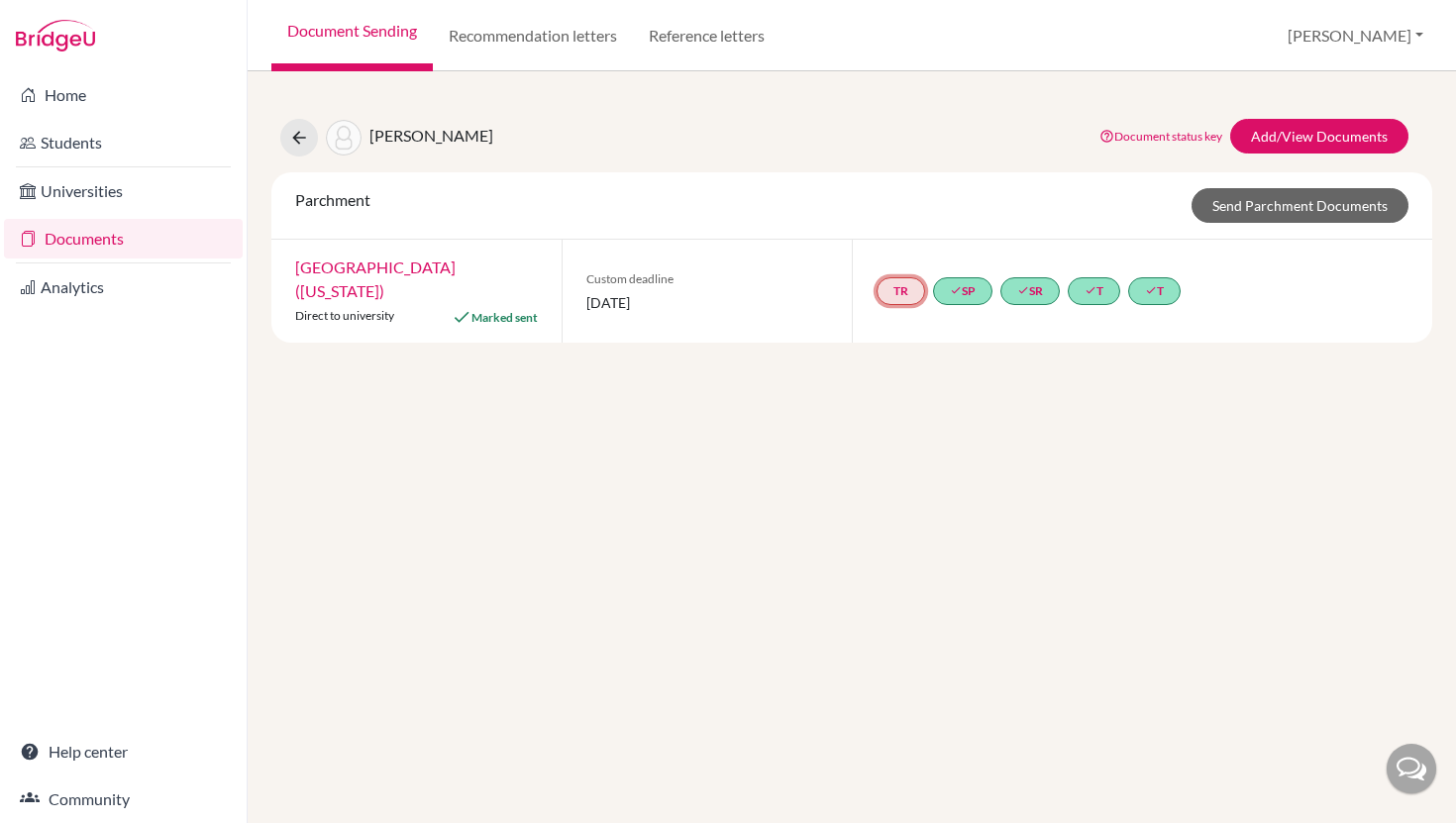 click on "TR" 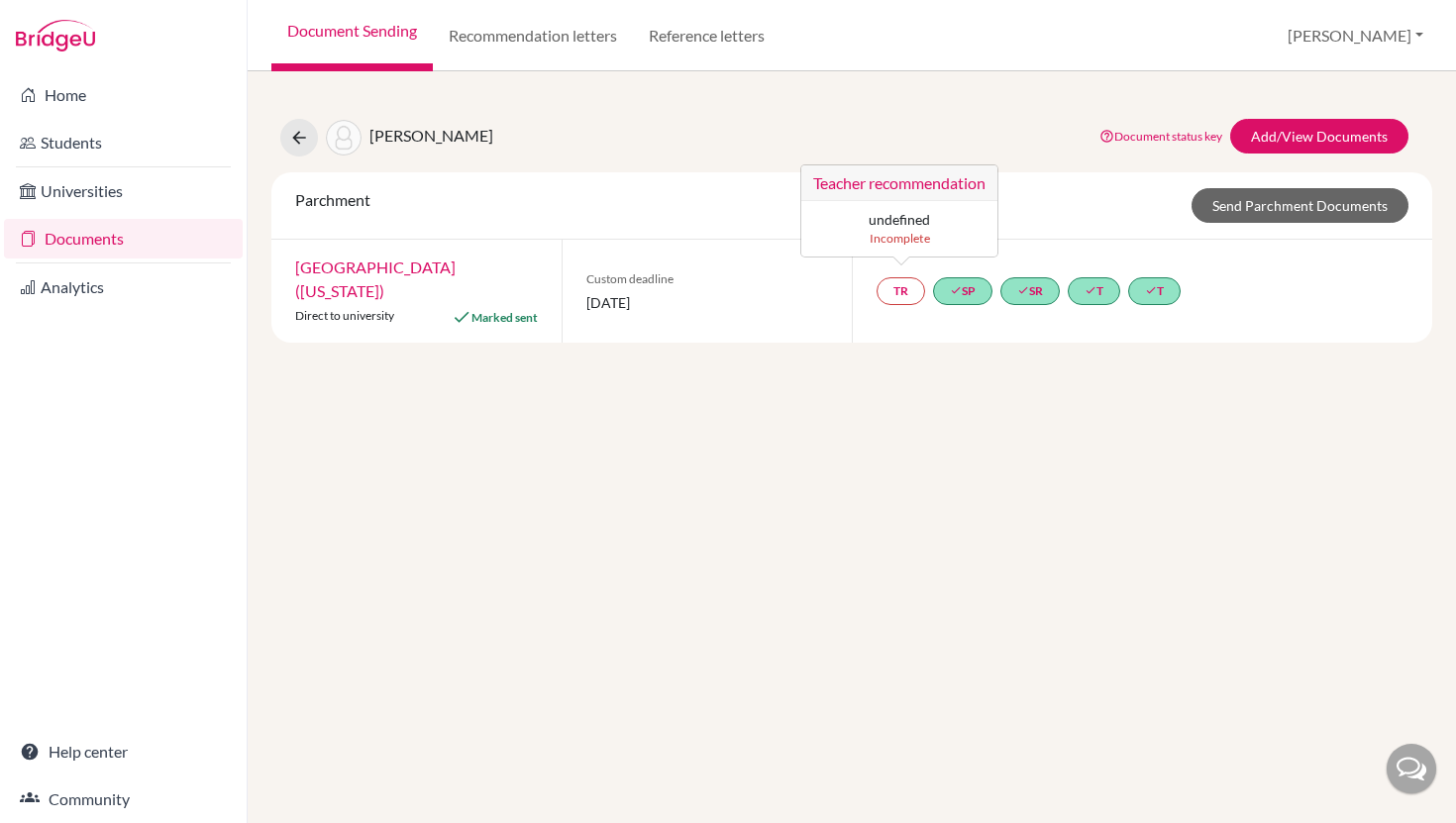 click on "Parchment  Send Parchment Documents" at bounding box center [852, 206] 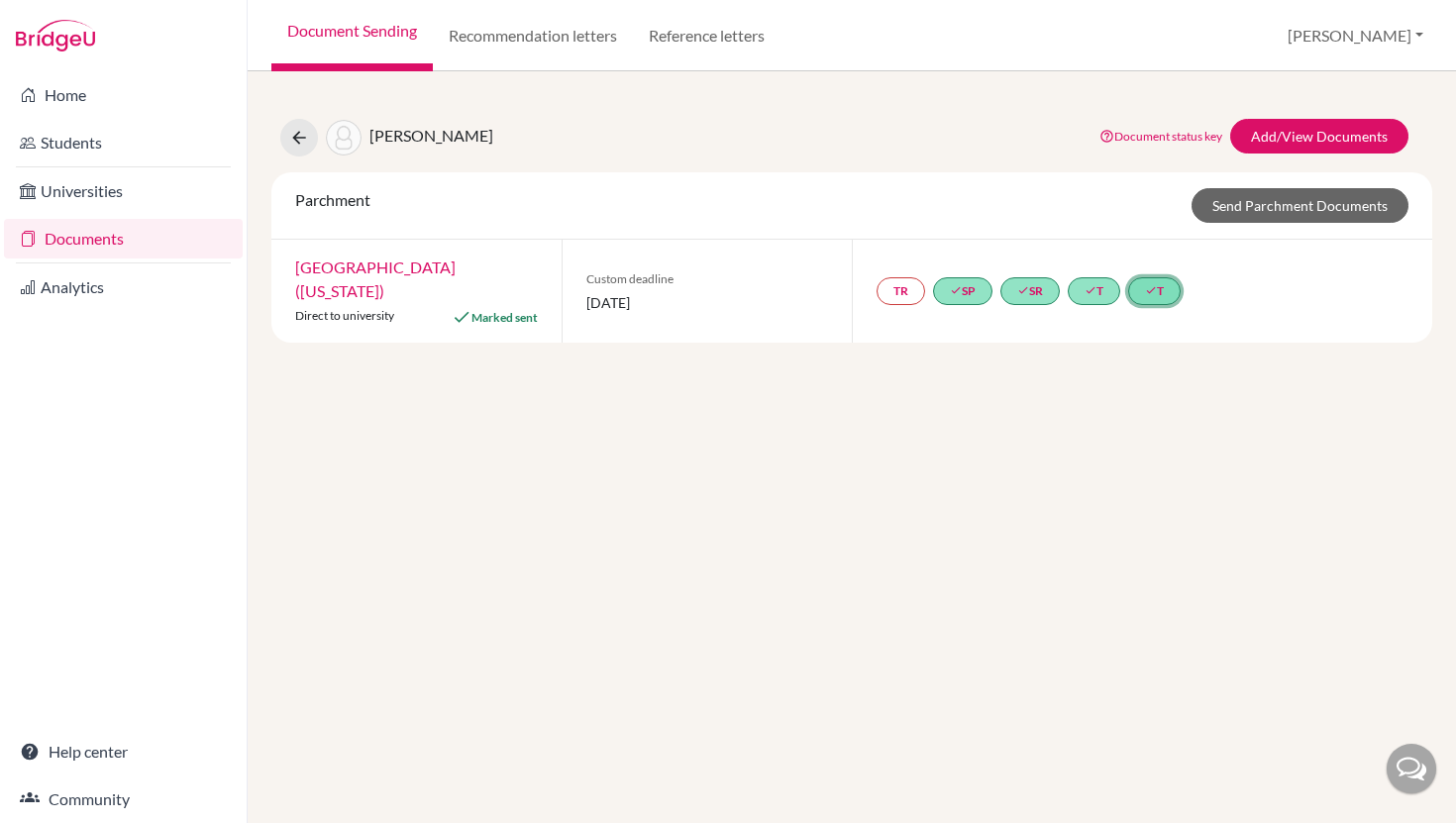 click on "done" 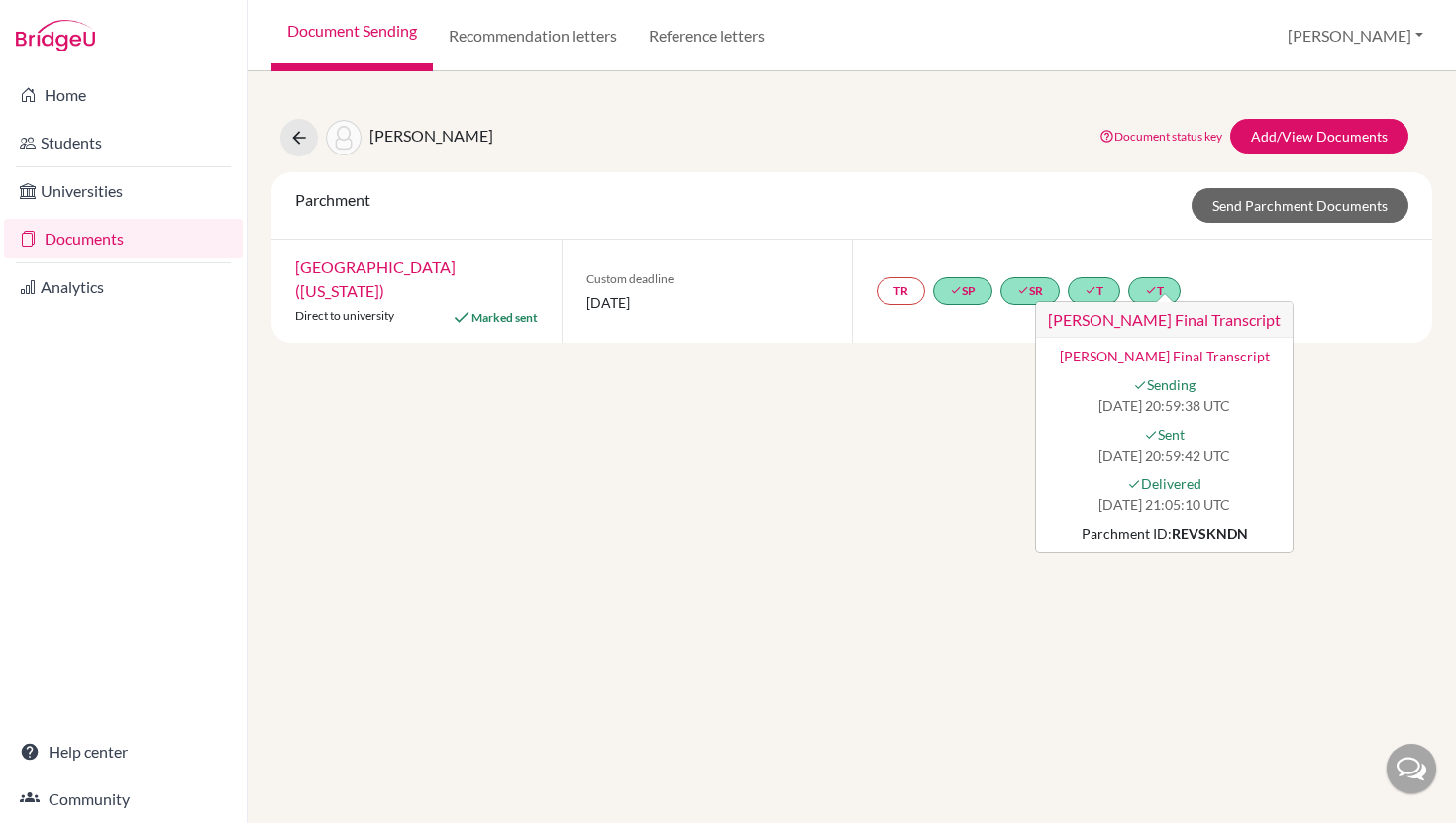 click on "Yancey, Anastasia  Document status key TR Requirement. Document not uploaded yet. TR Document uploaded / form saved. Ready to send to universities. TR Document is "sending". TR Document has been sent. TR Document has failed to send. Contact our team via live chat or hi@bridge-u.com Add/View Documents Parchment  Send Parchment Documents Wheaton College (Illinois) Direct to university Marked sent Custom deadline 22 February 2025  TR done  SP done  SR done  T done  T Yancey, Anastasia Final Transcript
Yancey, Anastasia Final Transcript
done
Sending
2025-06-16 20:59:38 UTC
done
Sent
2025-06-16 20:59:42 UTC
done
Delivered
2025-06-16 21:05:10 UTC" at bounding box center [852, 447] 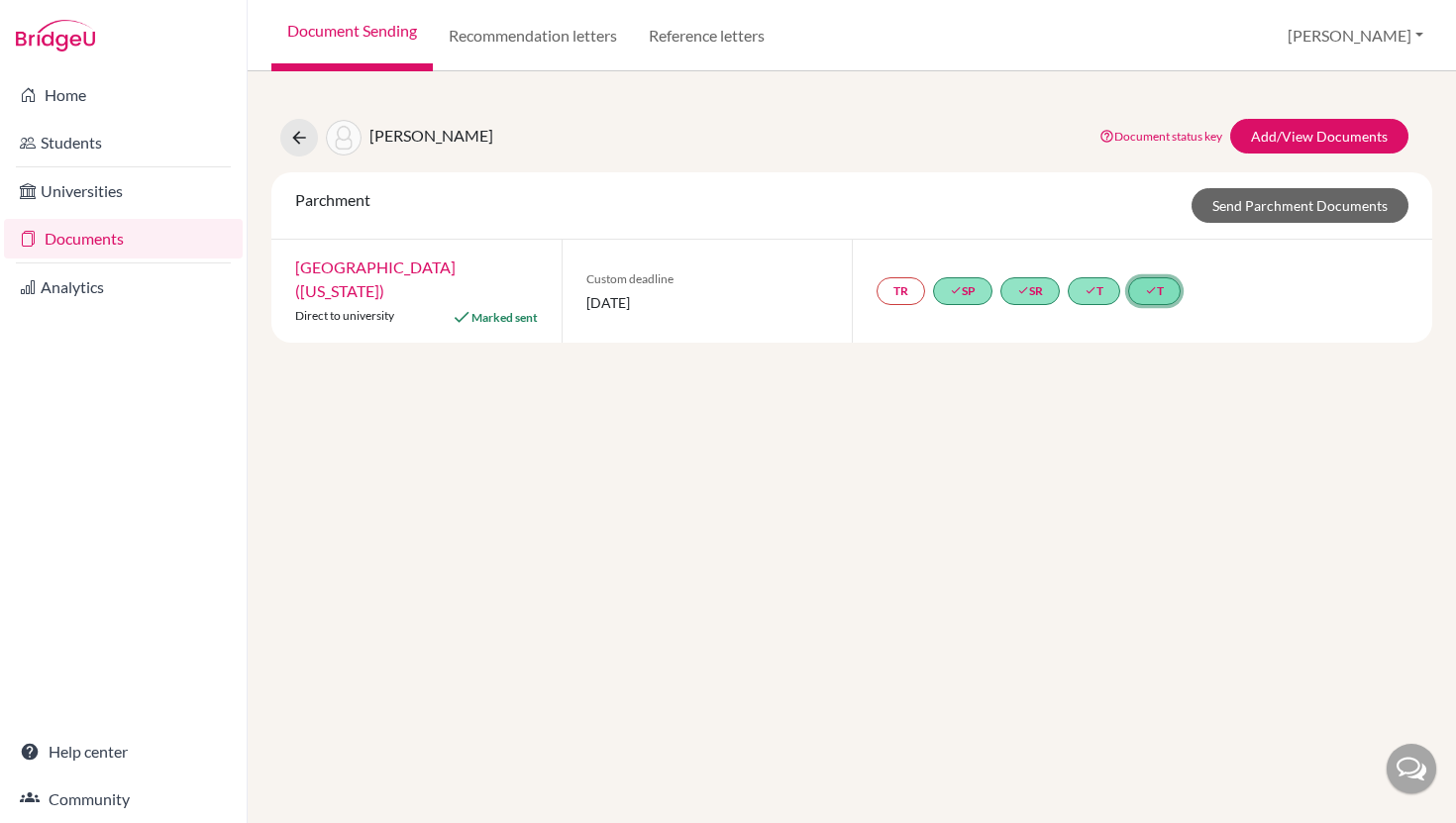 click on "done  T" 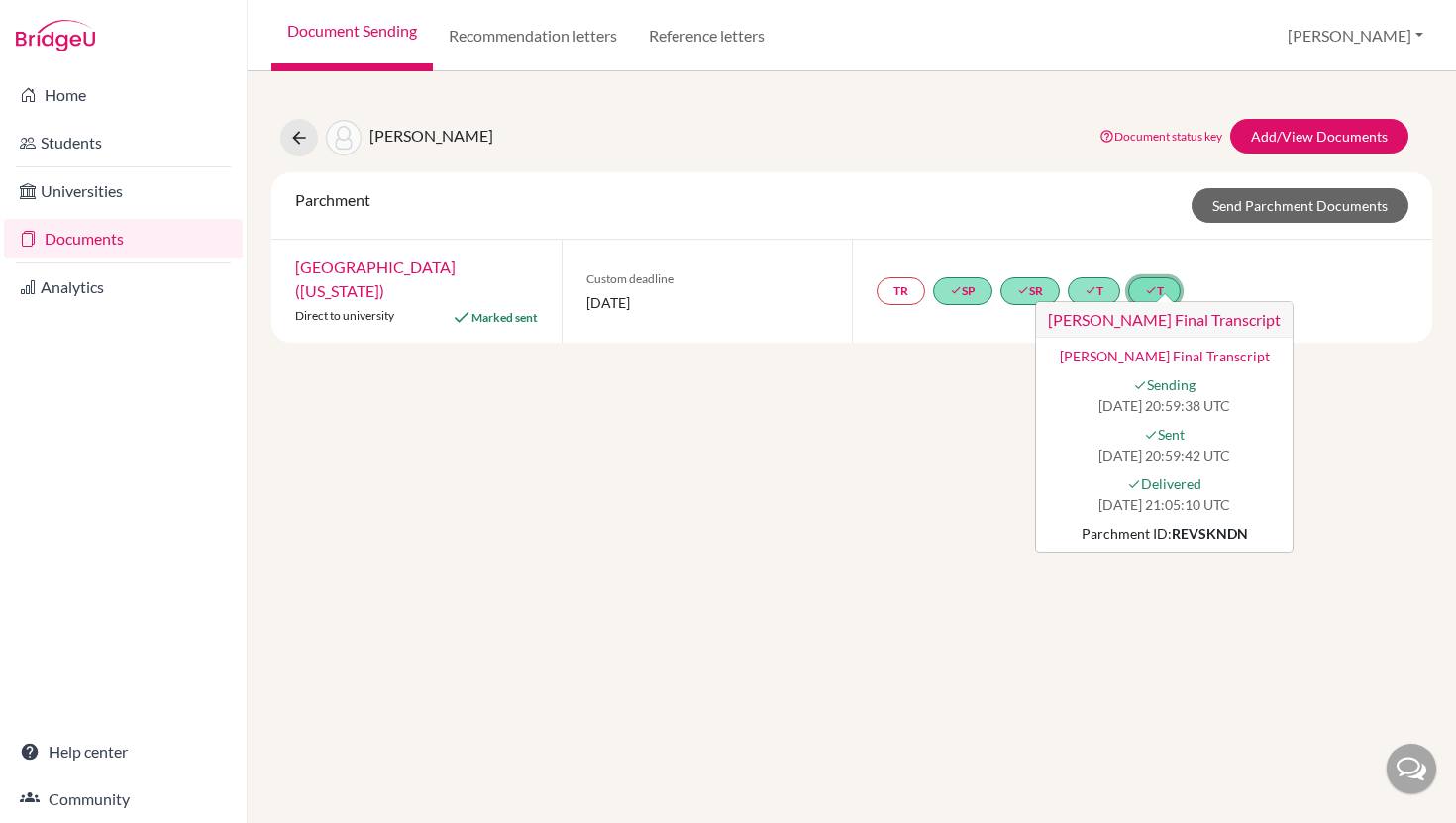 click on "done  T Yancey, Anastasia Final Transcript
Yancey, Anastasia Final Transcript
done
Sending
2025-06-16 20:59:38 UTC
done
Sent
2025-06-16 20:59:42 UTC
done
Delivered
2025-06-16 21:05:10 UTC
Parchment ID:  REVSKNDN" 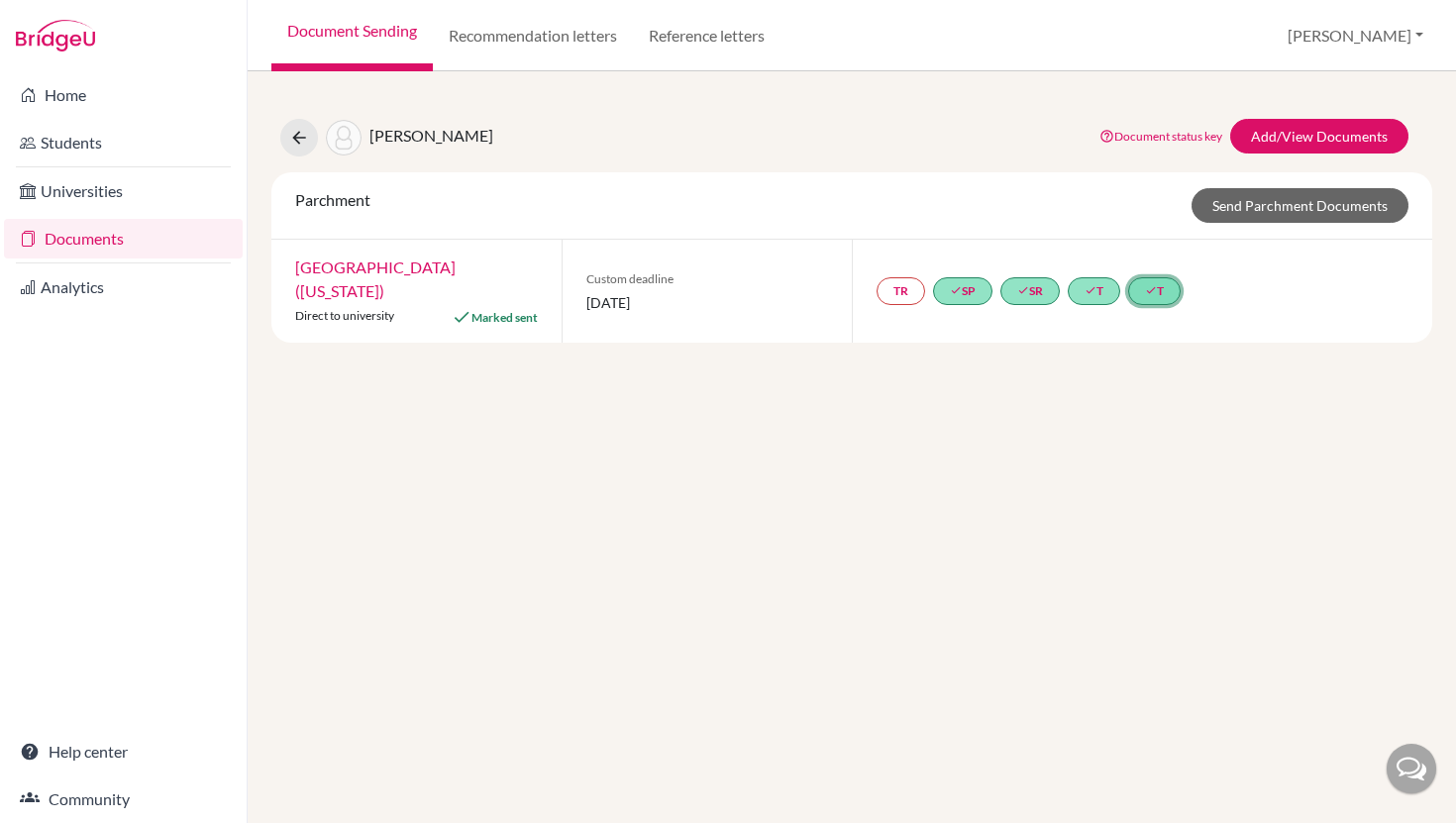 click on "done  T" 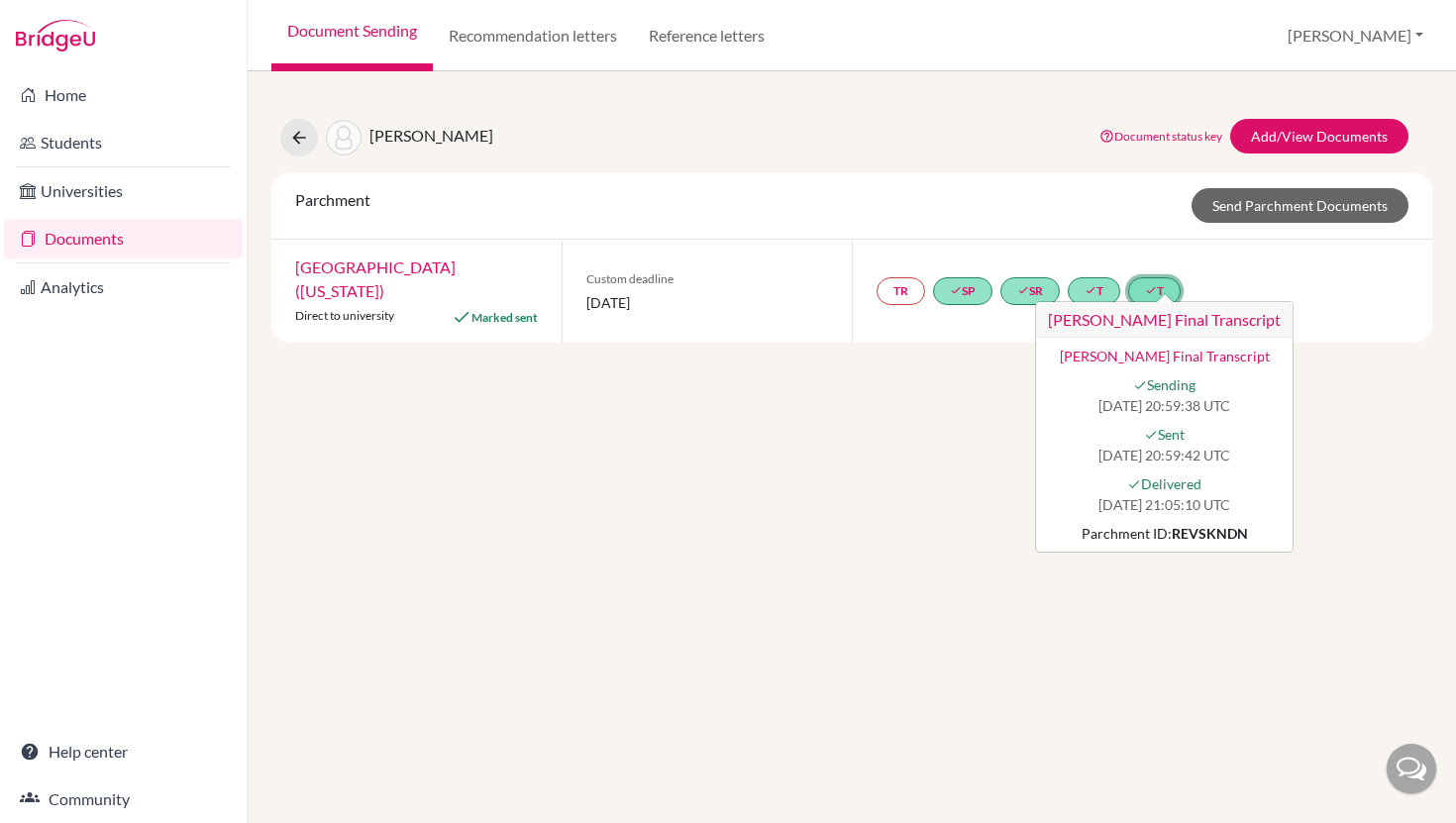 click on "done
Delivered" at bounding box center (1164, 483) 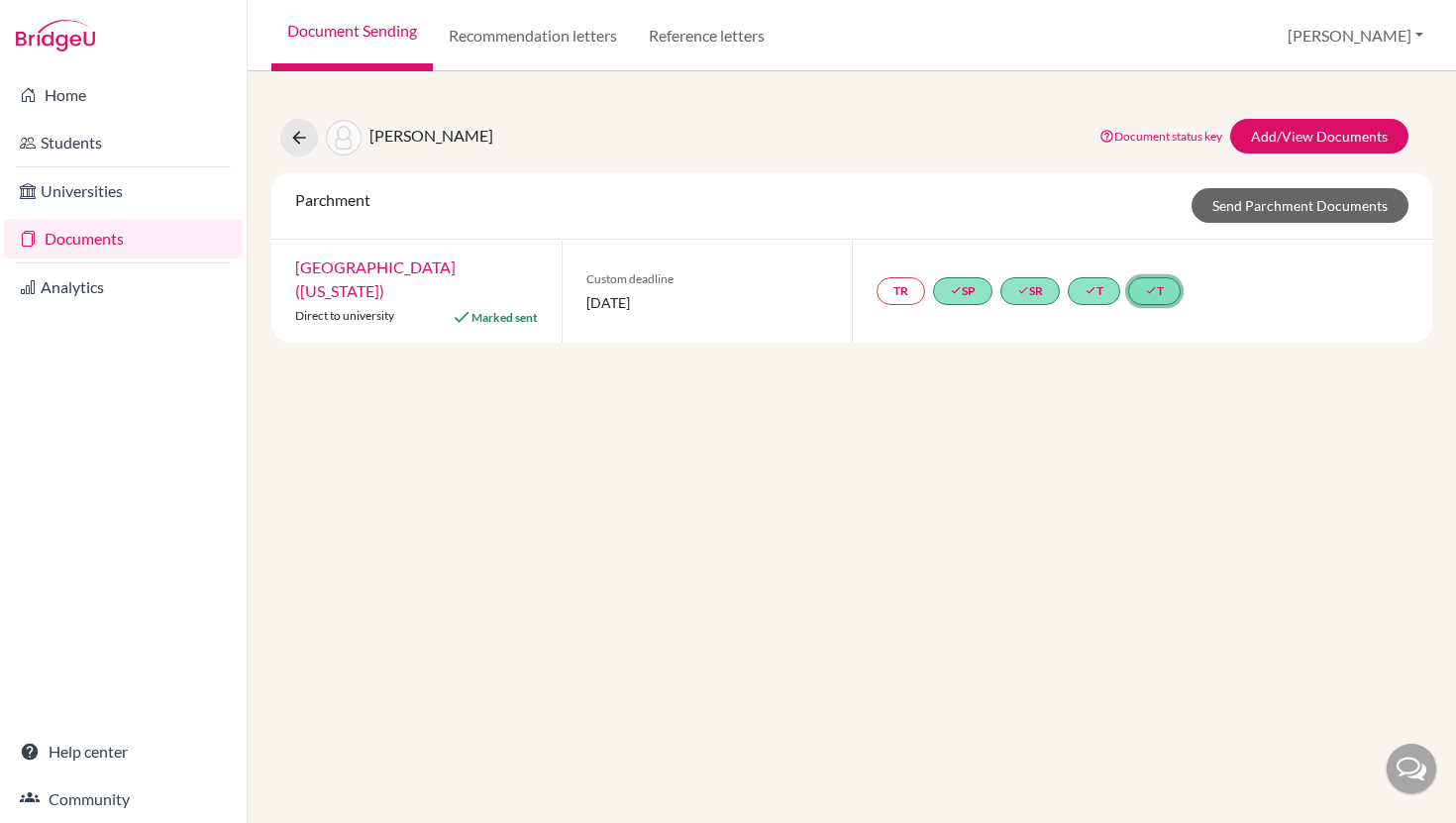 click on "done" 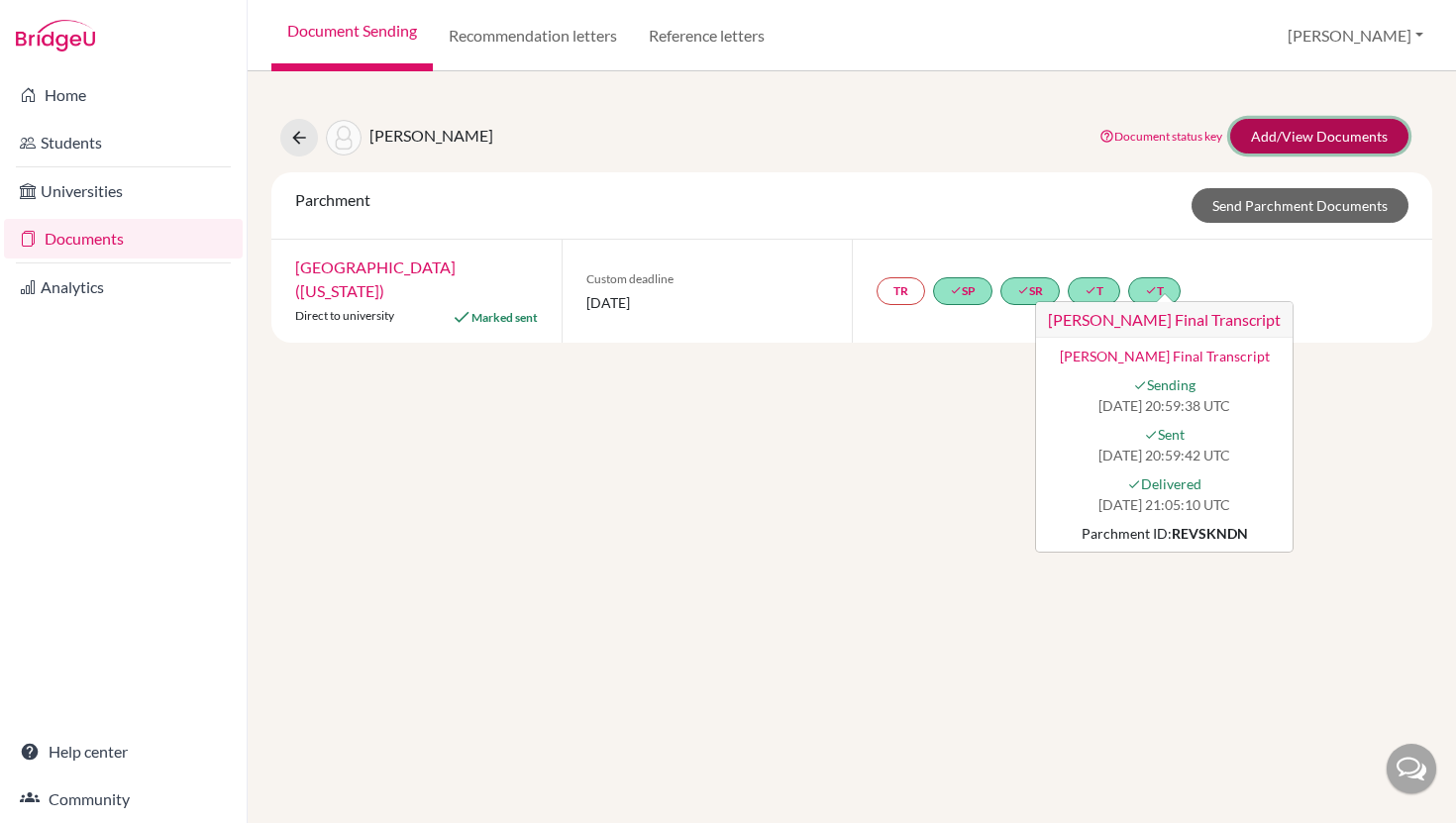 click on "Add/View Documents" at bounding box center [1319, 136] 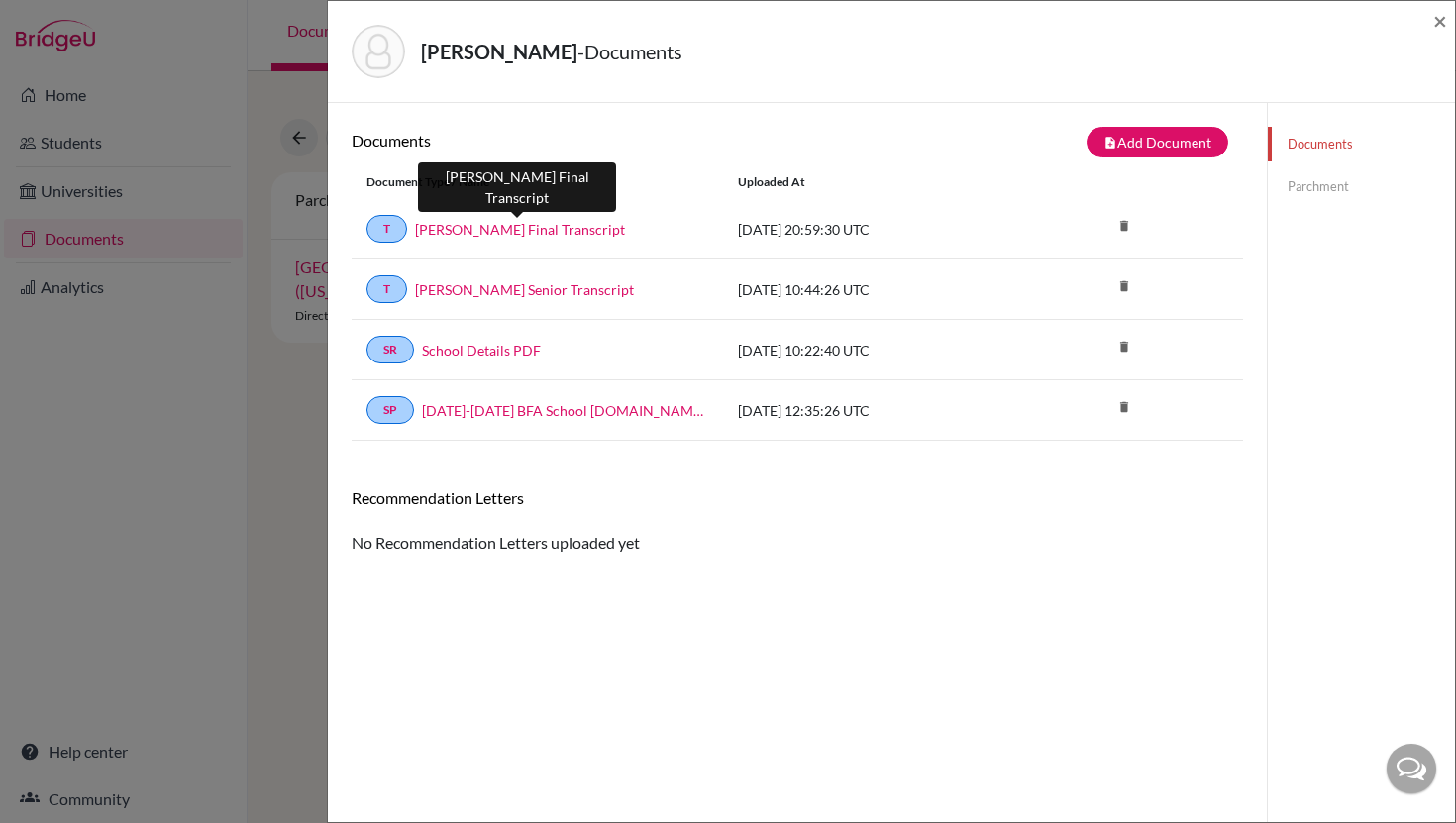click on "Yancey, Anastasia Final Transcript" at bounding box center [520, 229] 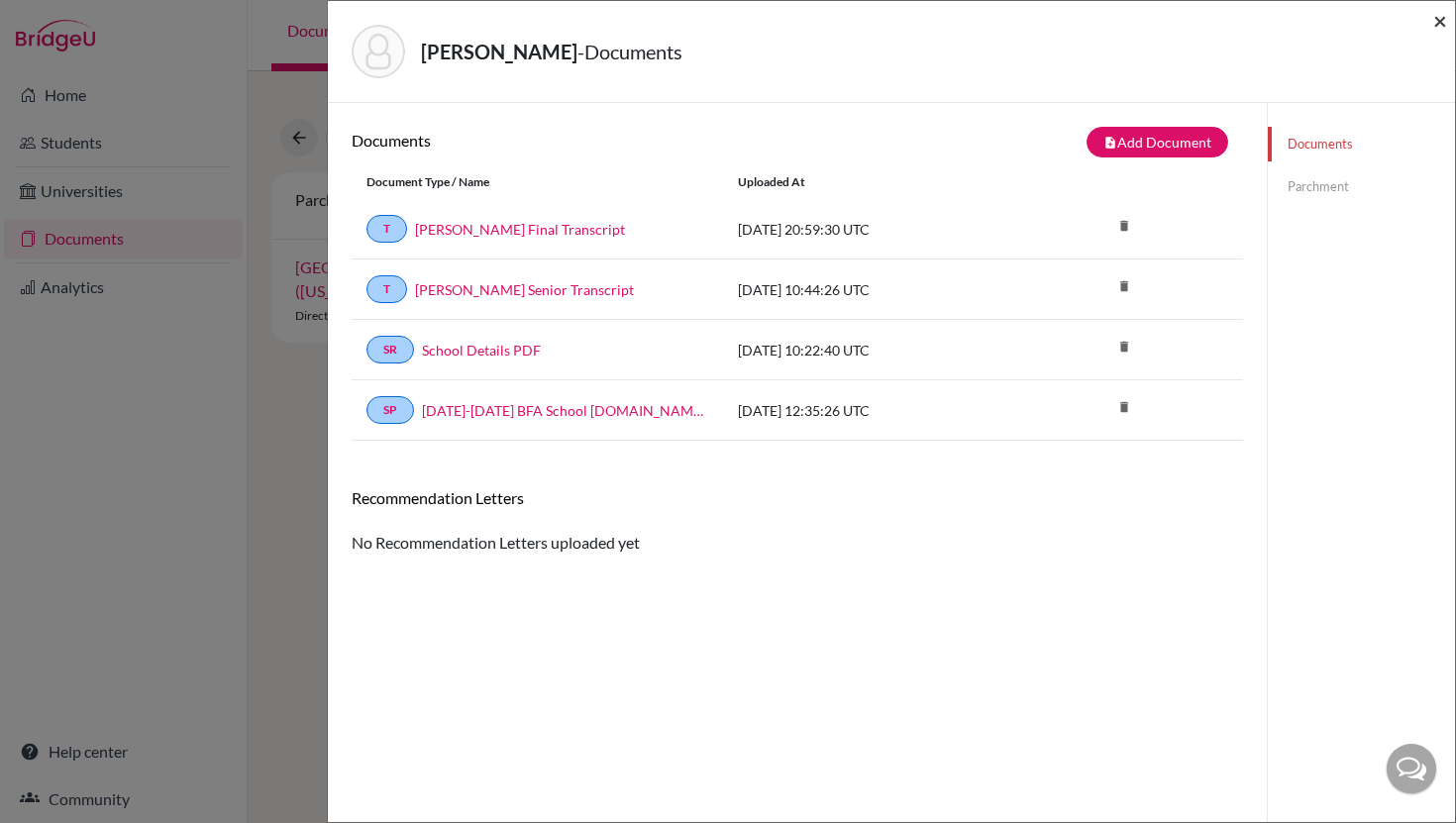 click on "×" at bounding box center [1440, 20] 